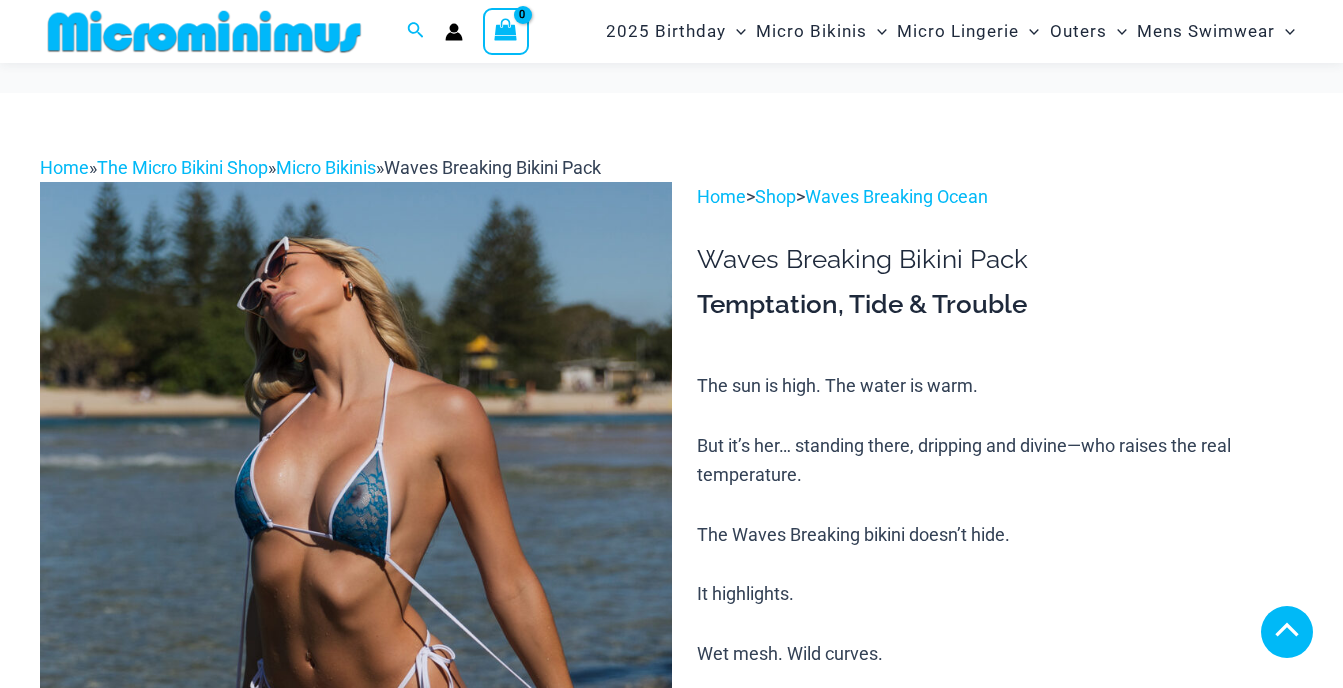 scroll, scrollTop: 792, scrollLeft: 0, axis: vertical 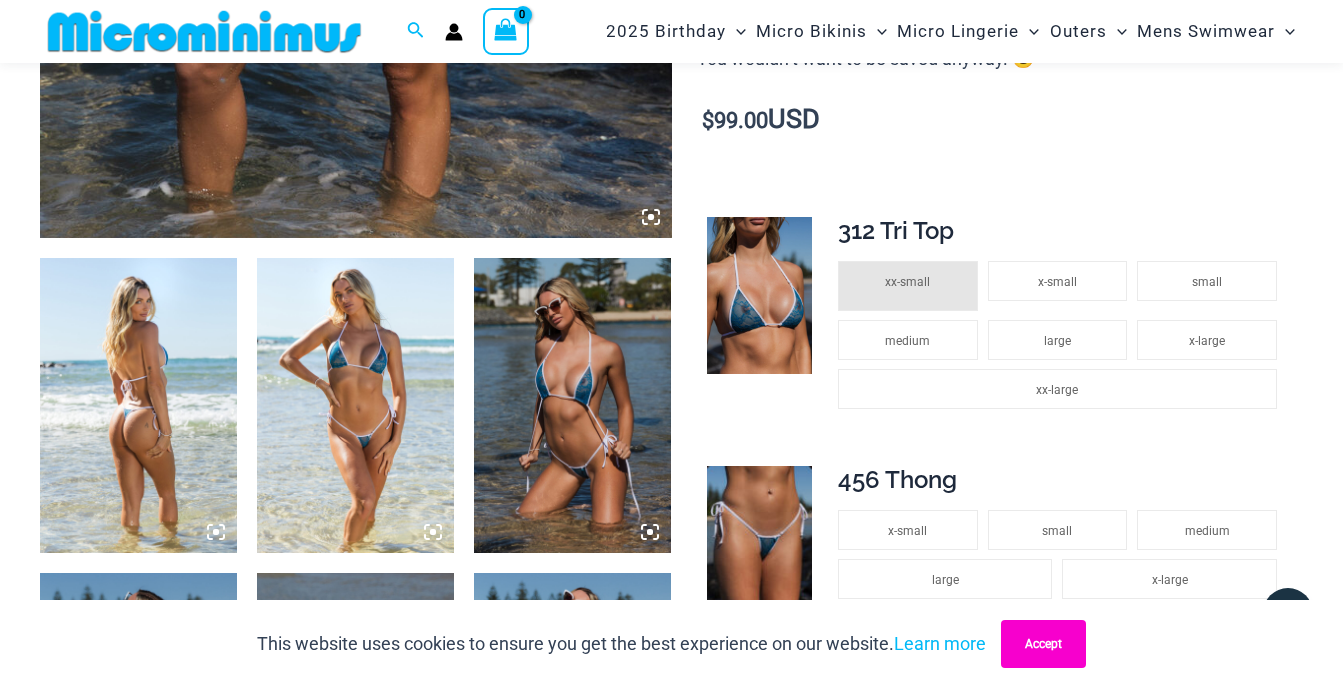 click on "Accept" at bounding box center (1043, 644) 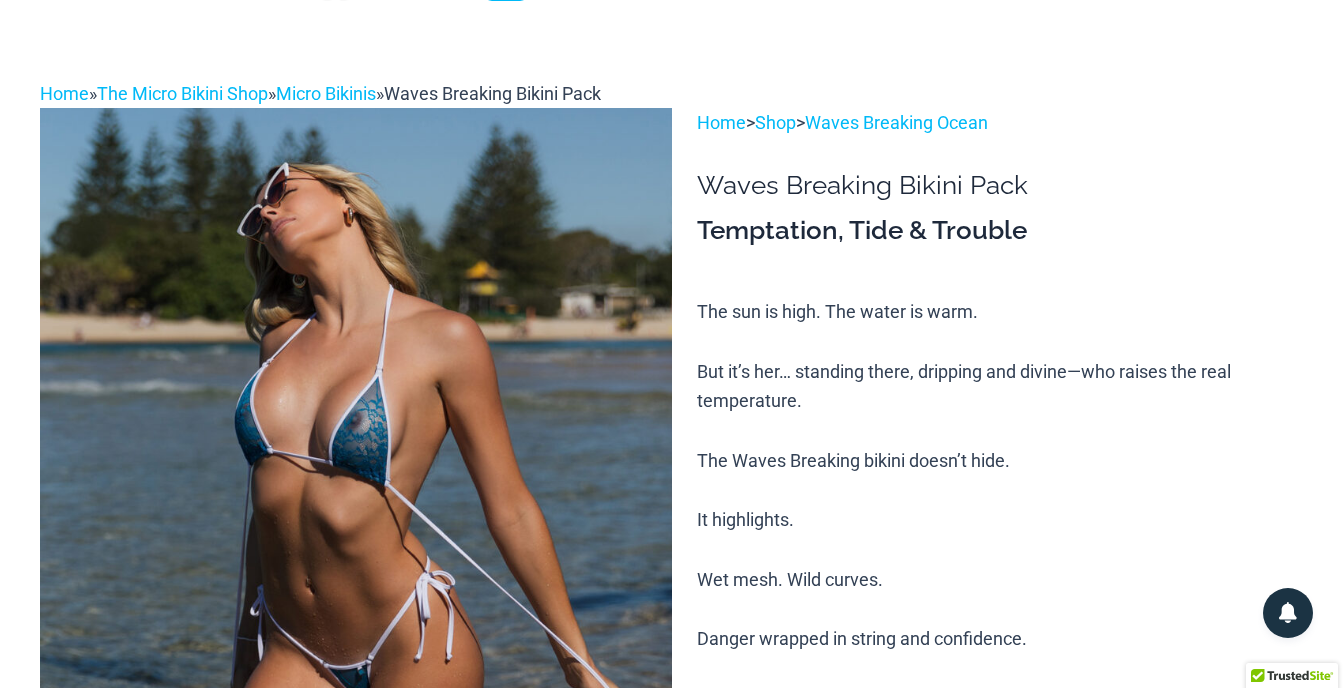 scroll, scrollTop: 0, scrollLeft: 0, axis: both 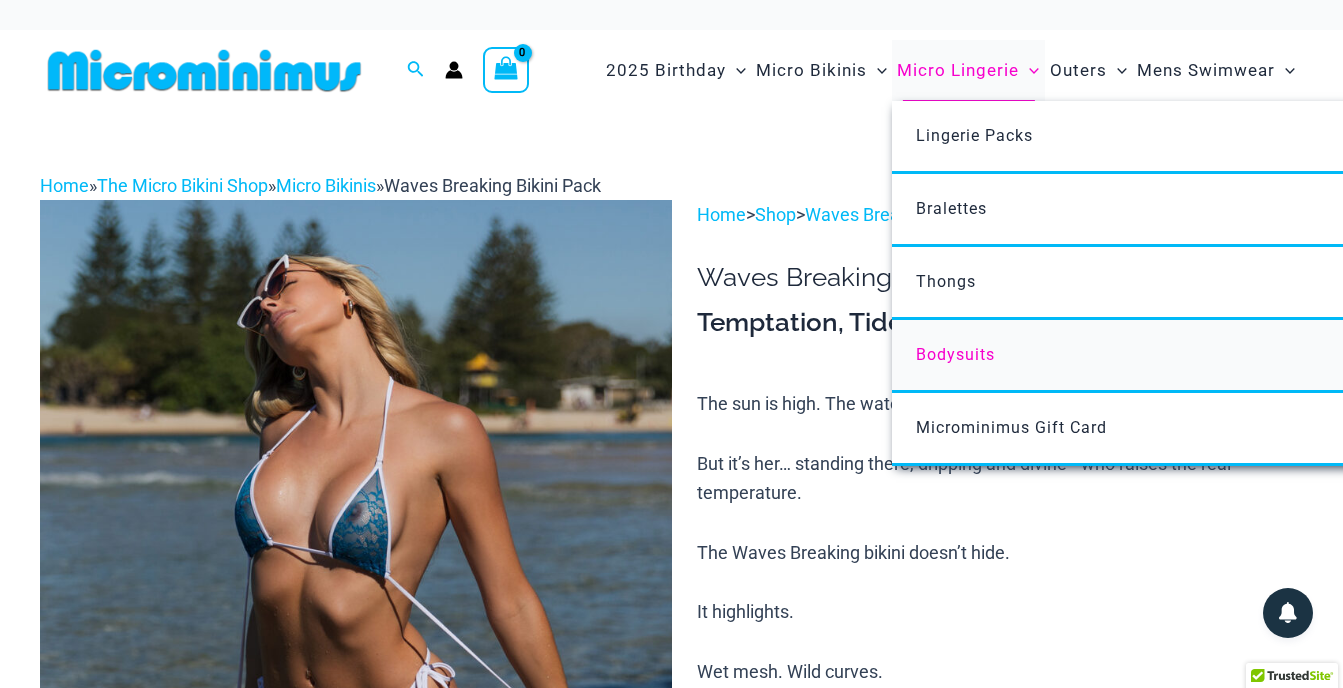 click on "Bodysuits" at bounding box center (955, 354) 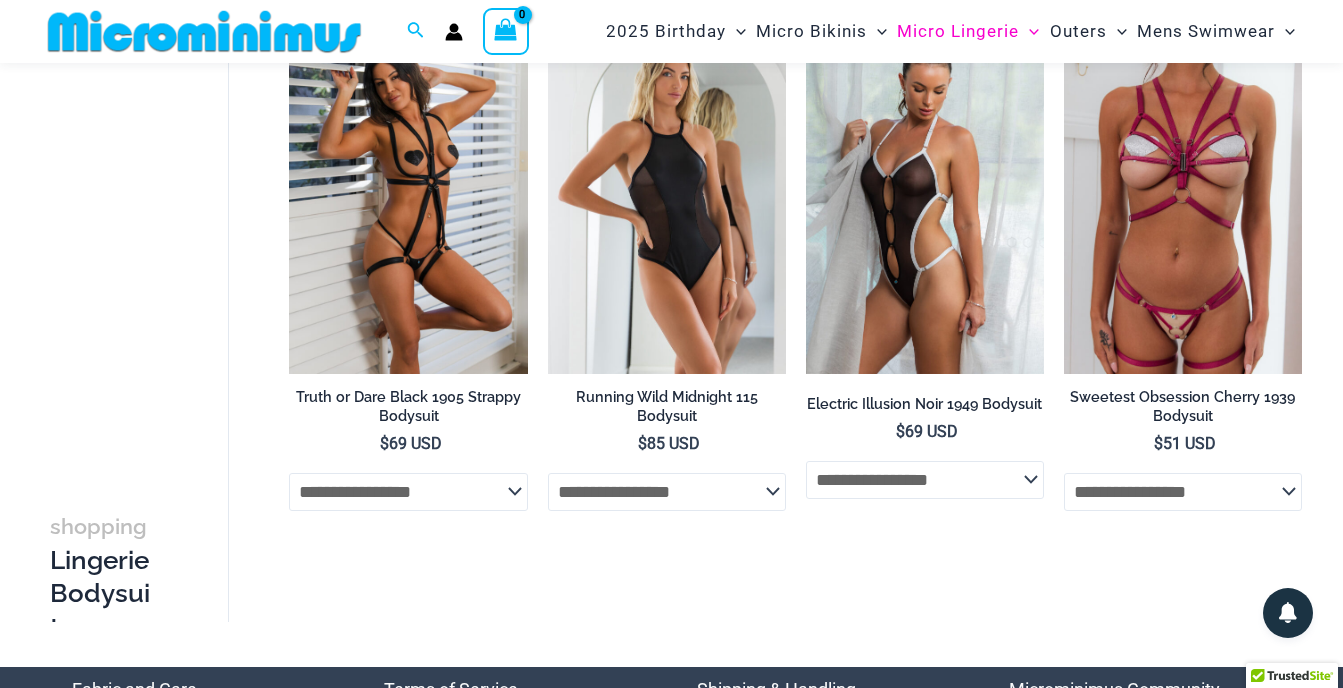 scroll, scrollTop: 286, scrollLeft: 0, axis: vertical 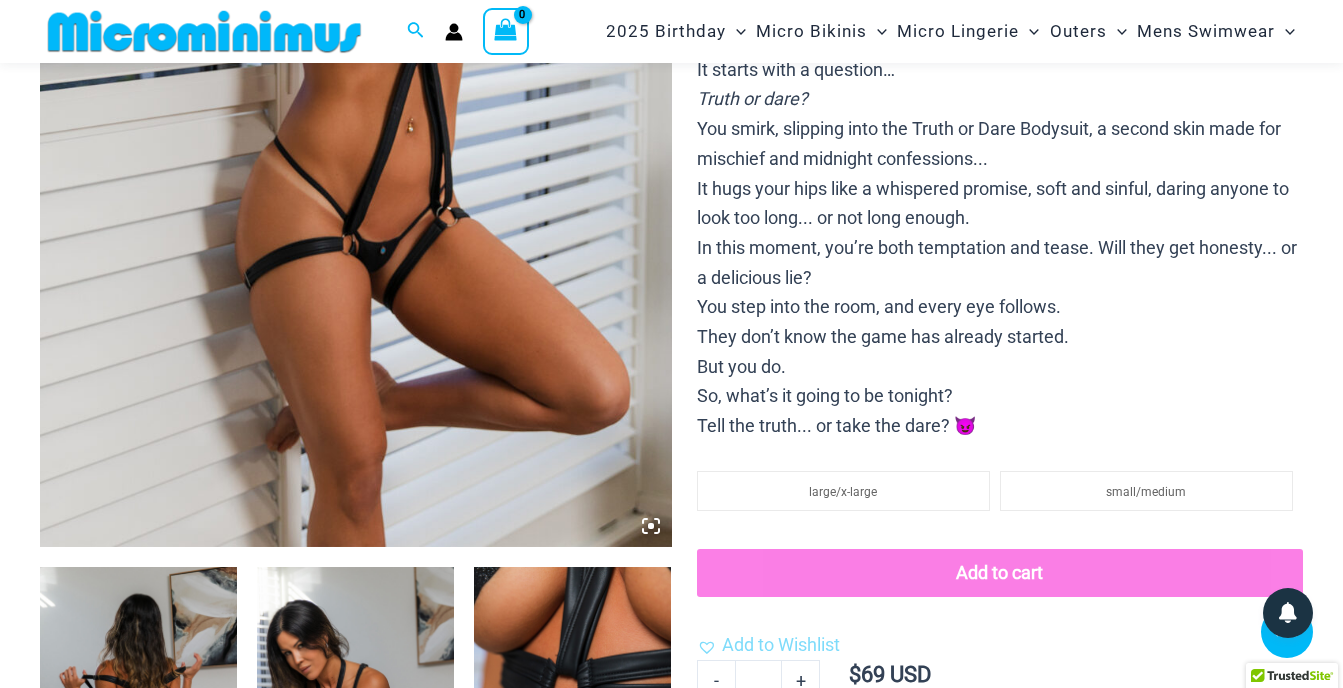 click at bounding box center [356, 72] 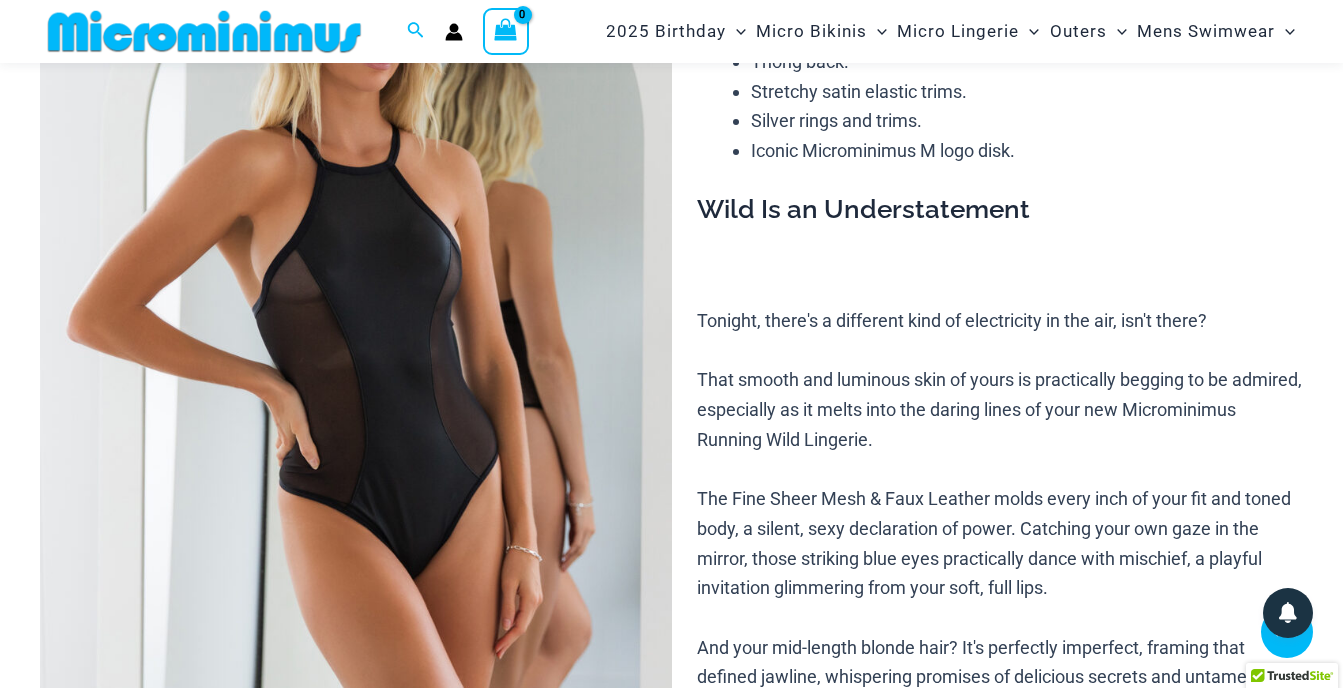scroll, scrollTop: 485, scrollLeft: 0, axis: vertical 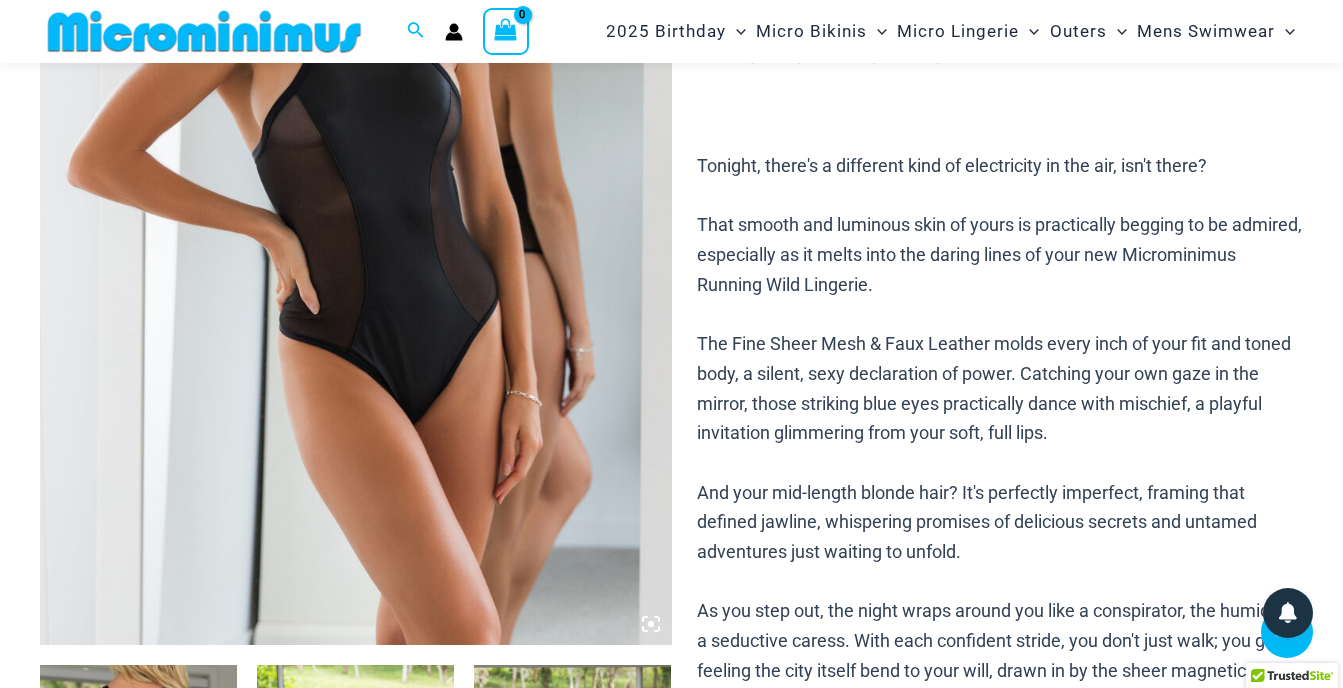 click at bounding box center [356, 170] 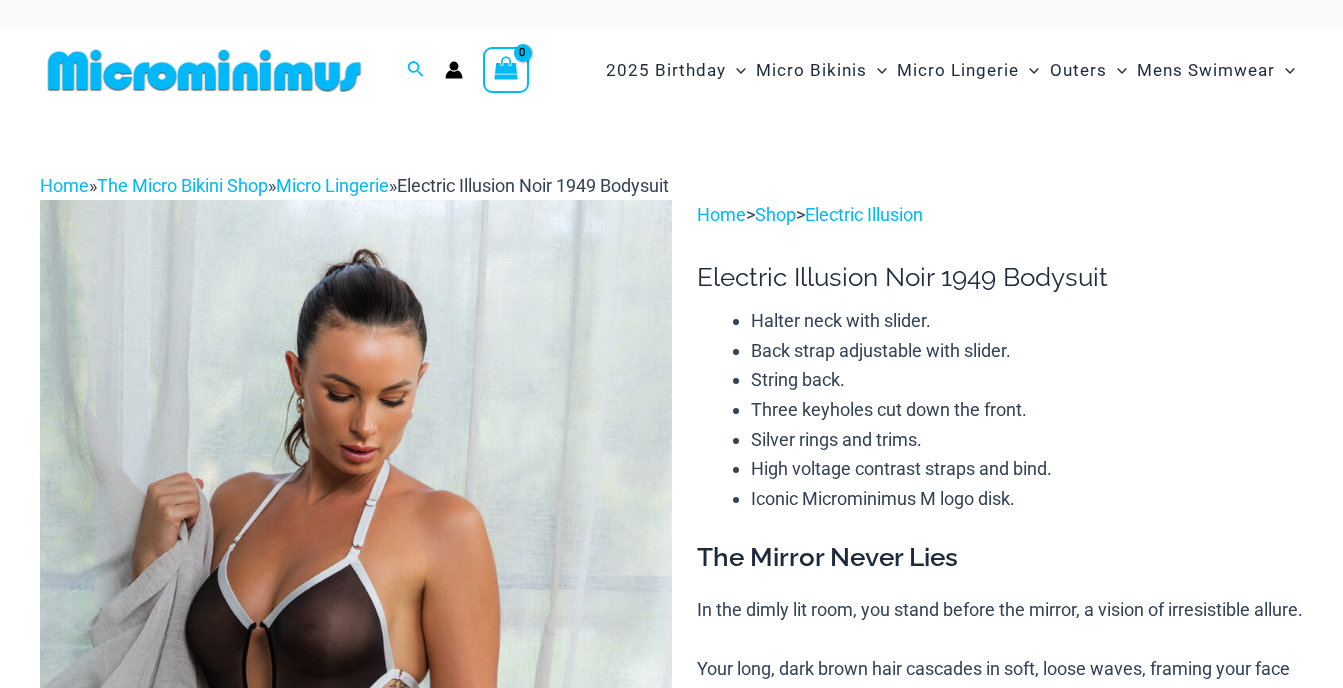 scroll, scrollTop: 0, scrollLeft: 0, axis: both 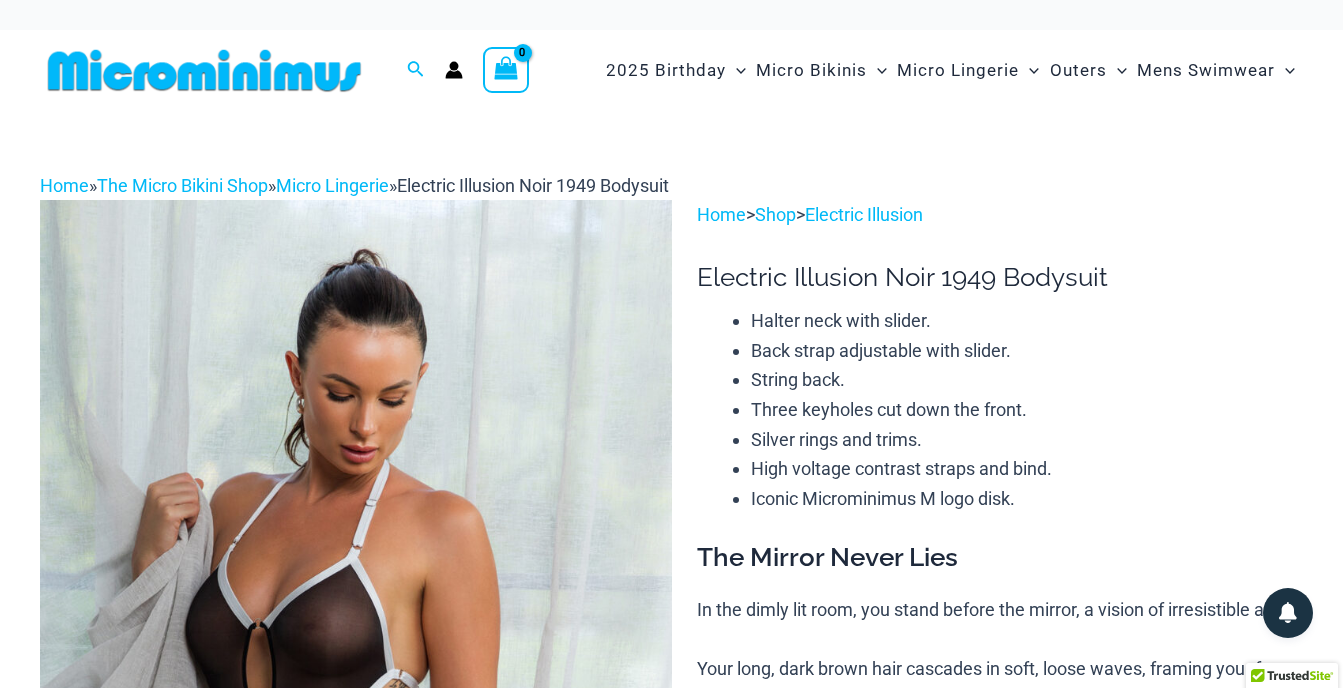 click at bounding box center [356, 673] 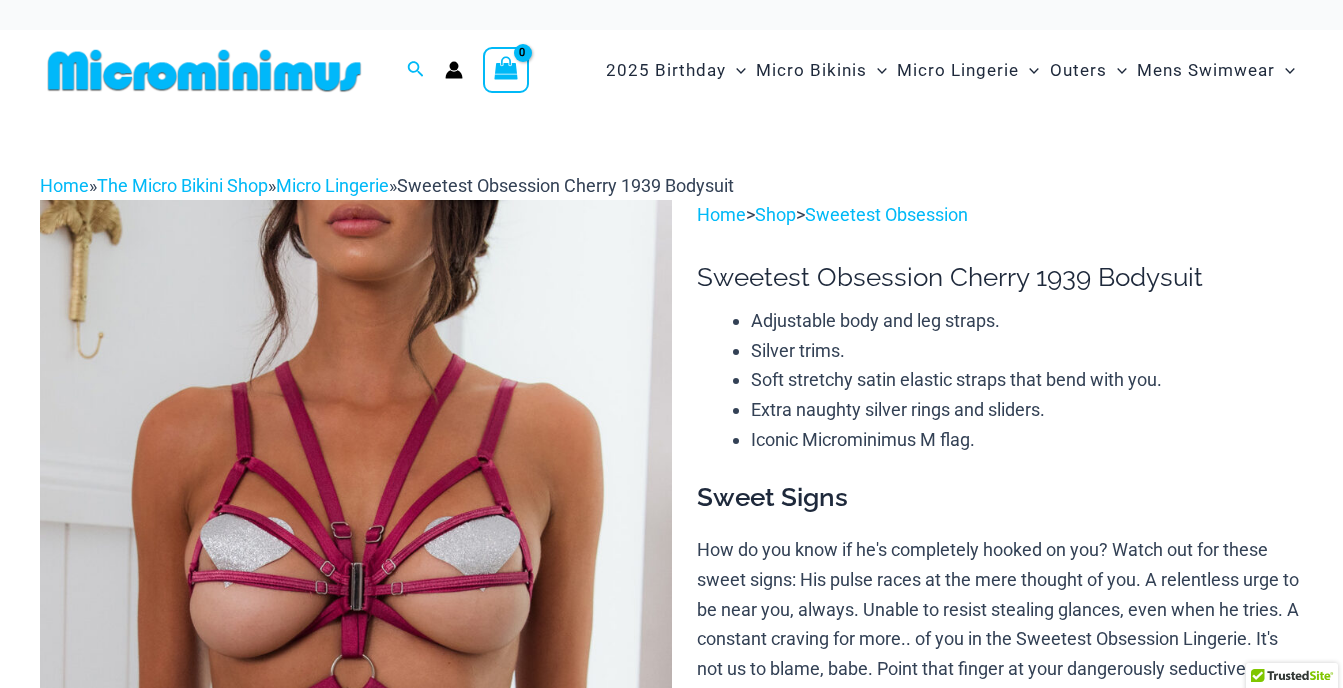 scroll, scrollTop: 0, scrollLeft: 0, axis: both 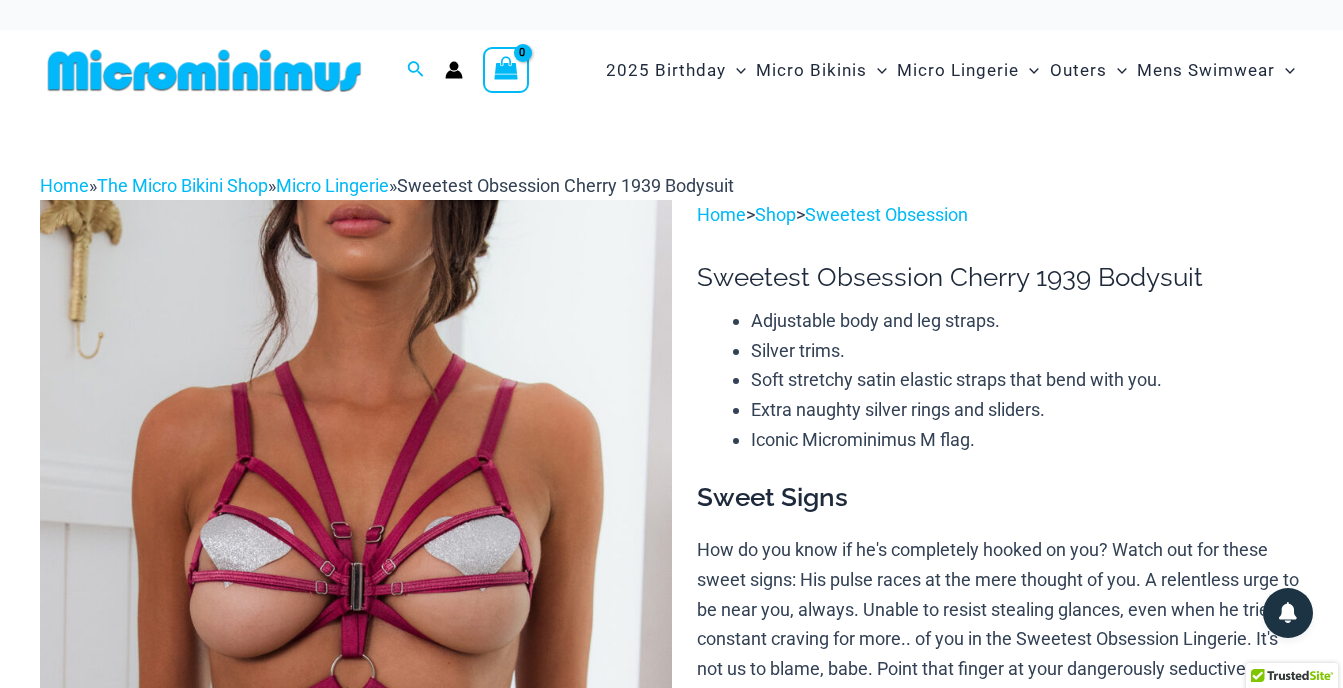 click at bounding box center (356, 673) 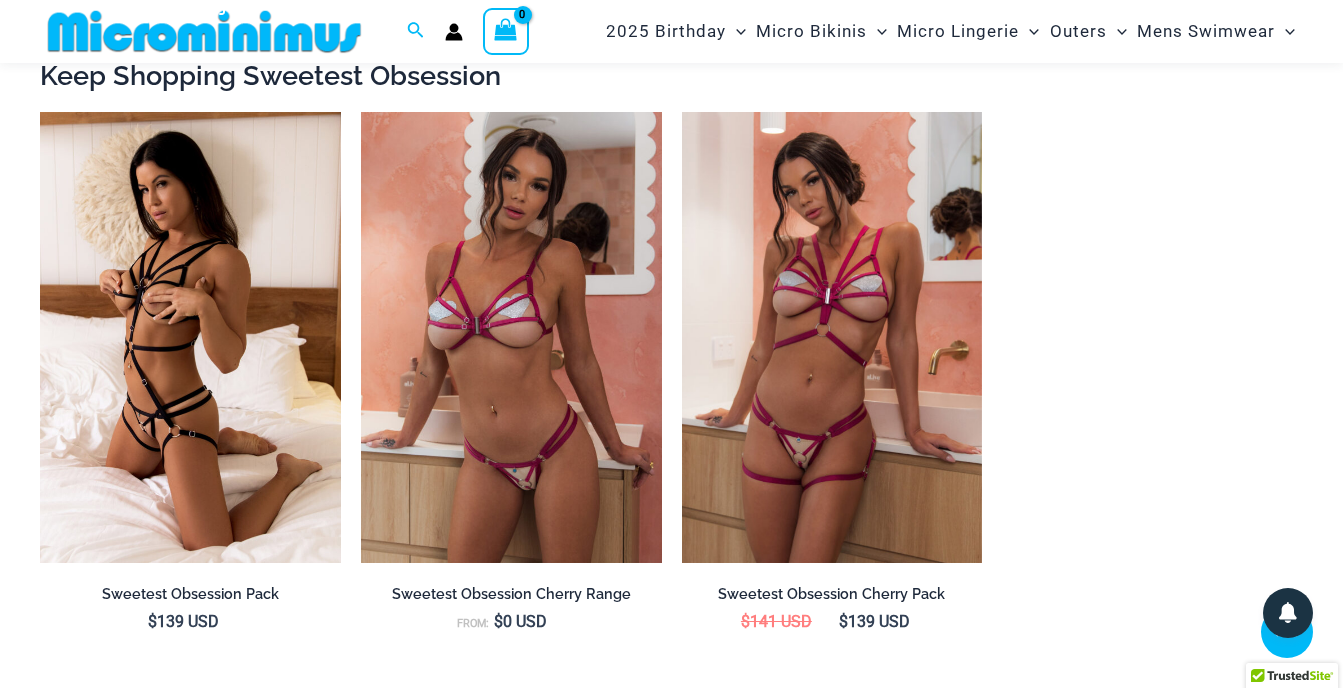 scroll, scrollTop: 1781, scrollLeft: 0, axis: vertical 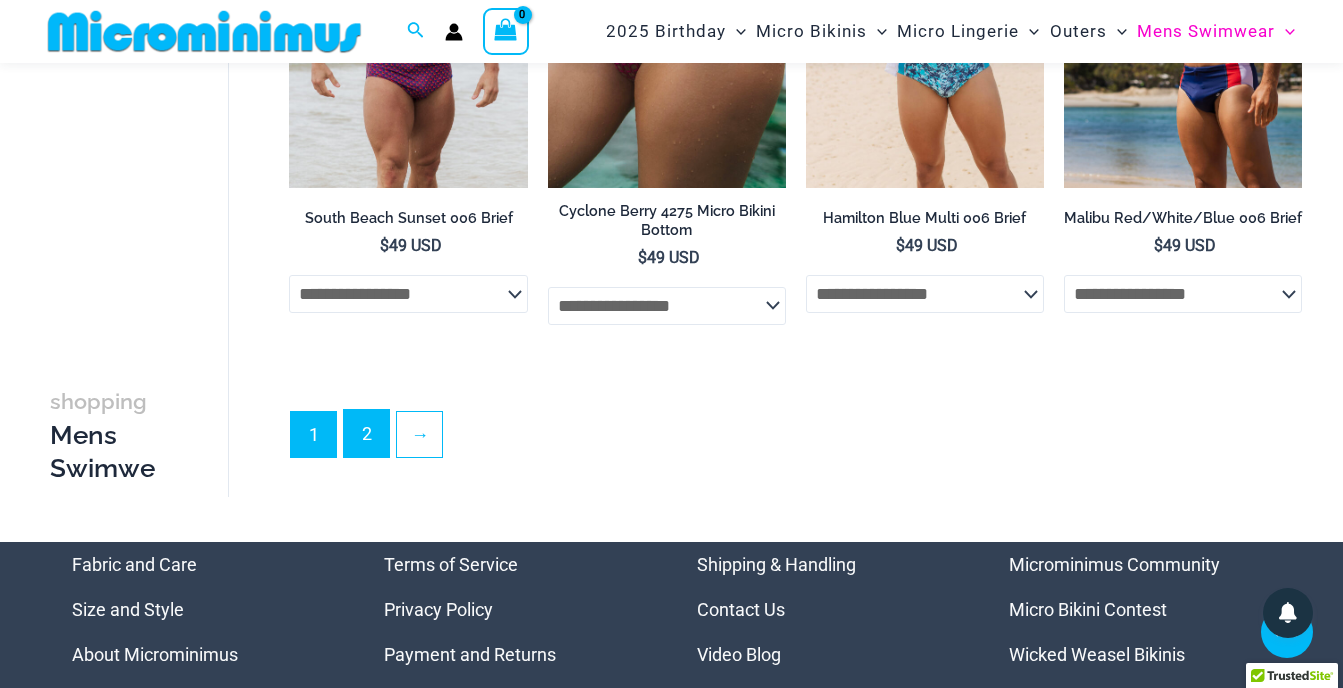 click on "2" at bounding box center (366, 433) 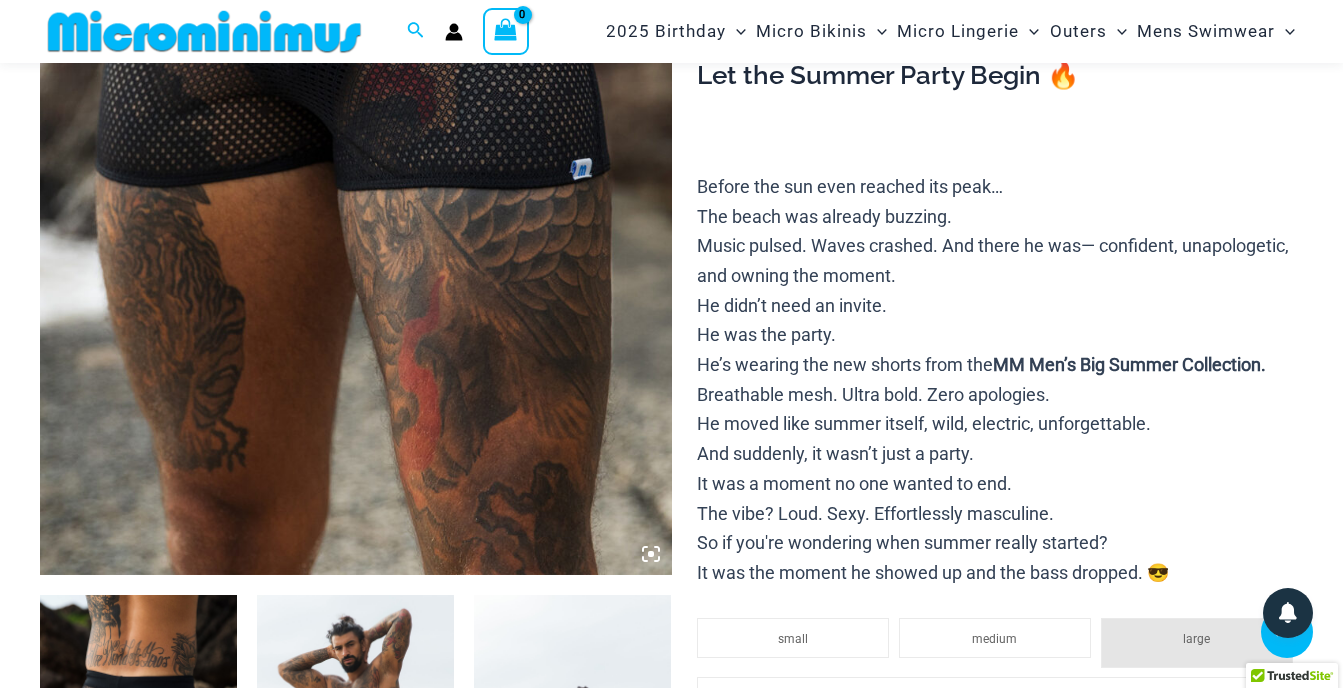scroll, scrollTop: 281, scrollLeft: 0, axis: vertical 